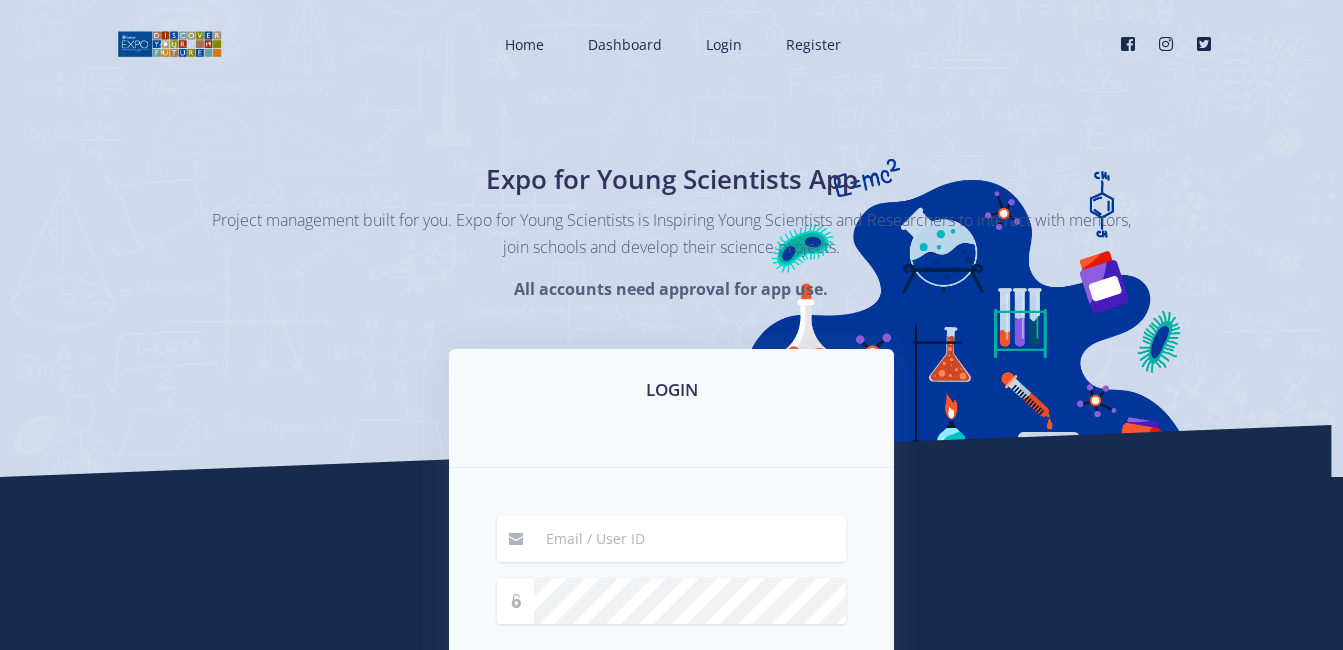 scroll, scrollTop: 0, scrollLeft: 0, axis: both 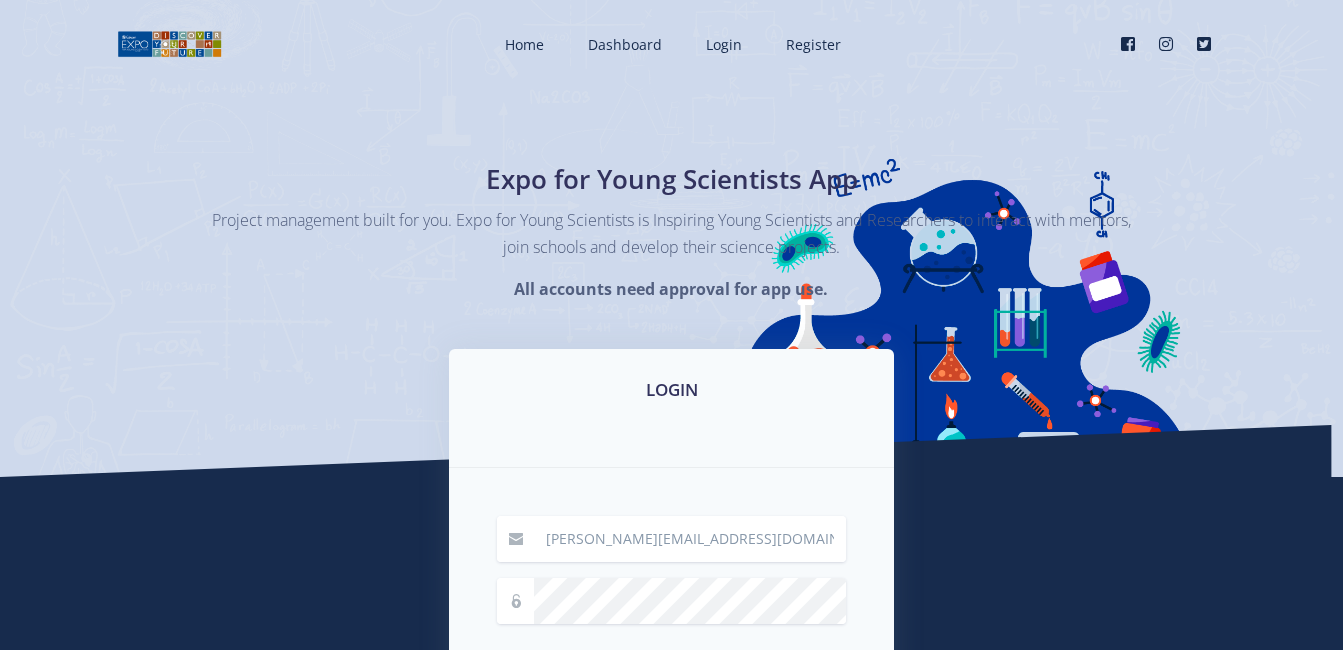 click on "Expo for Young Scientists App
Project management built for you. Expo for Young Scientists is Inspiring Young Scientists and Researchers to interact with mentors, join schools and develop their science projects.
All accounts need approval for app use." at bounding box center (671, 238) 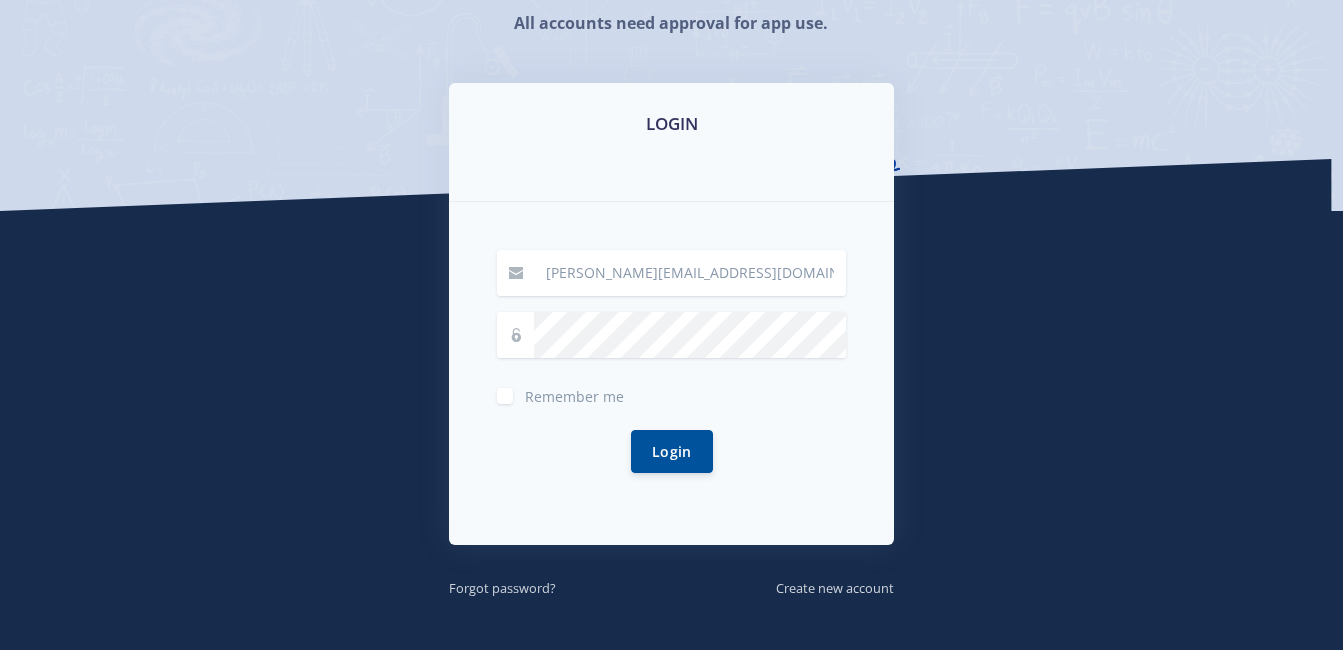 scroll, scrollTop: 290, scrollLeft: 0, axis: vertical 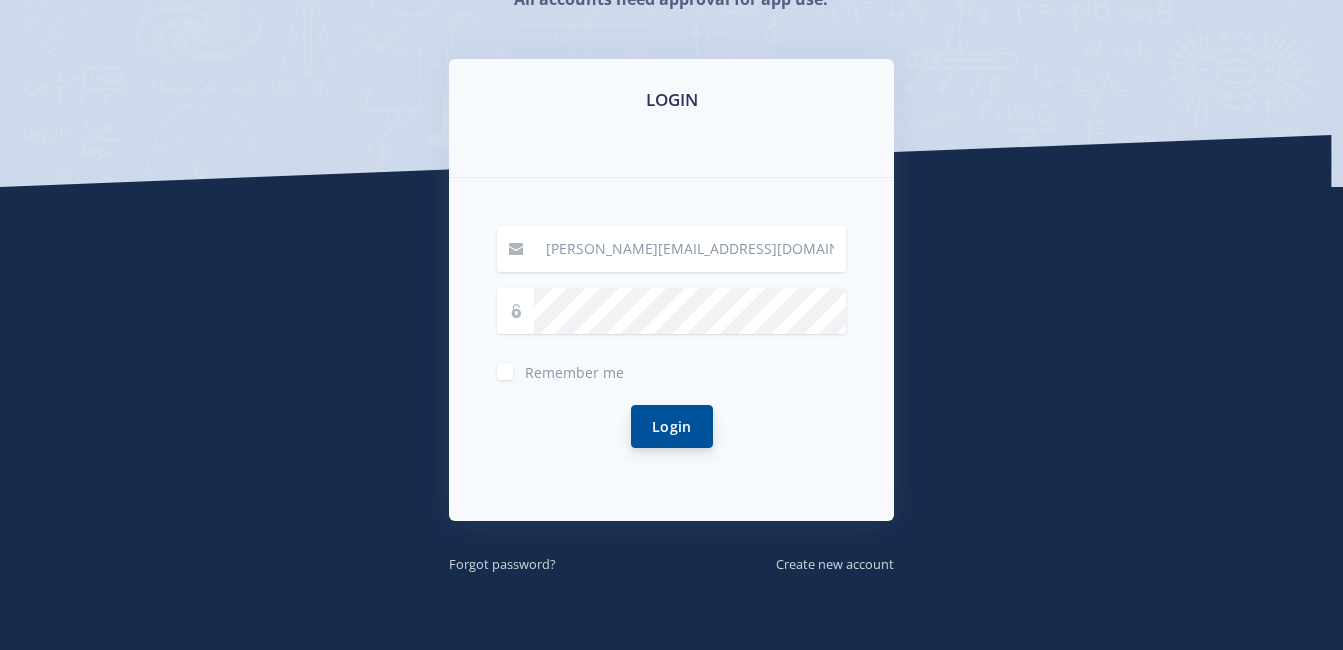 click on "Login" at bounding box center (672, 426) 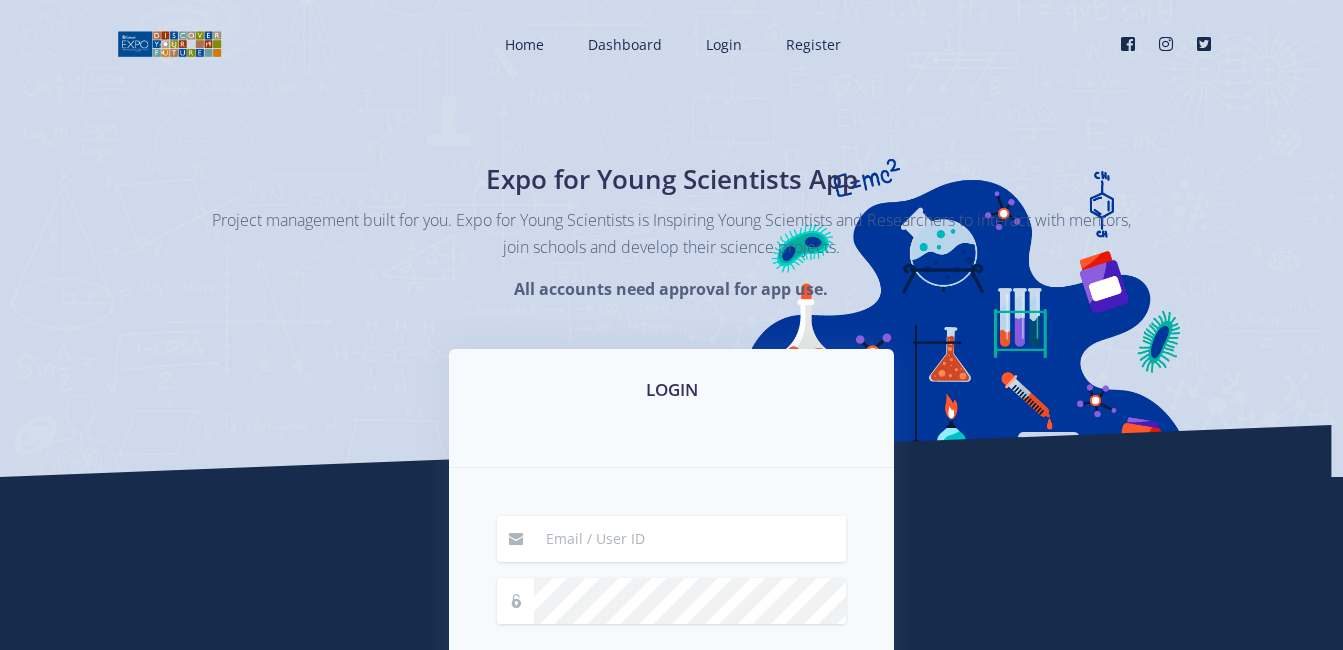 scroll, scrollTop: 0, scrollLeft: 0, axis: both 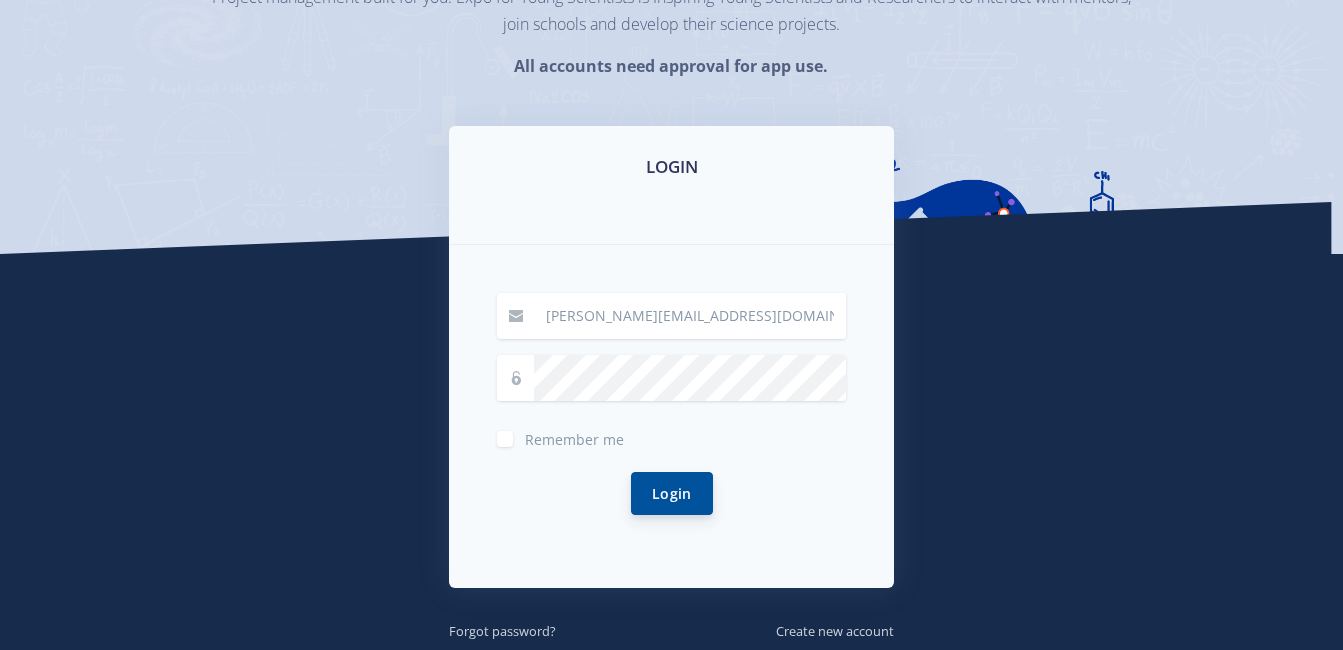 click on "Login" at bounding box center [672, 493] 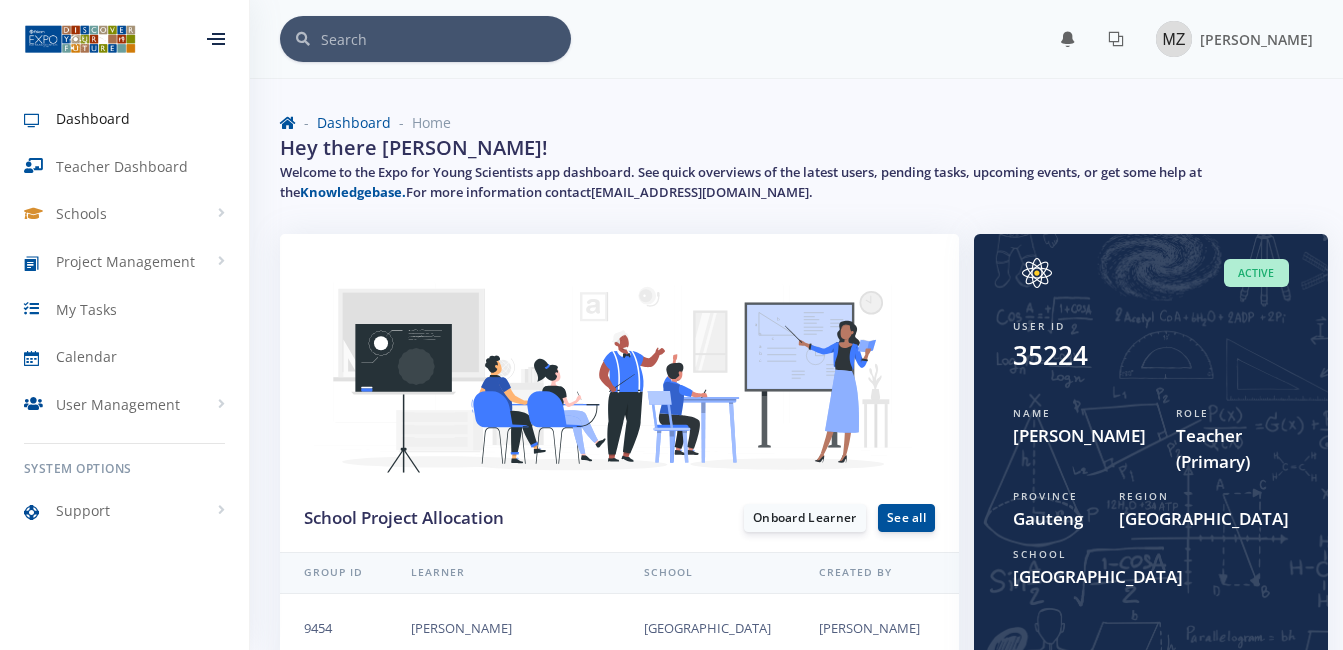 scroll, scrollTop: 0, scrollLeft: 0, axis: both 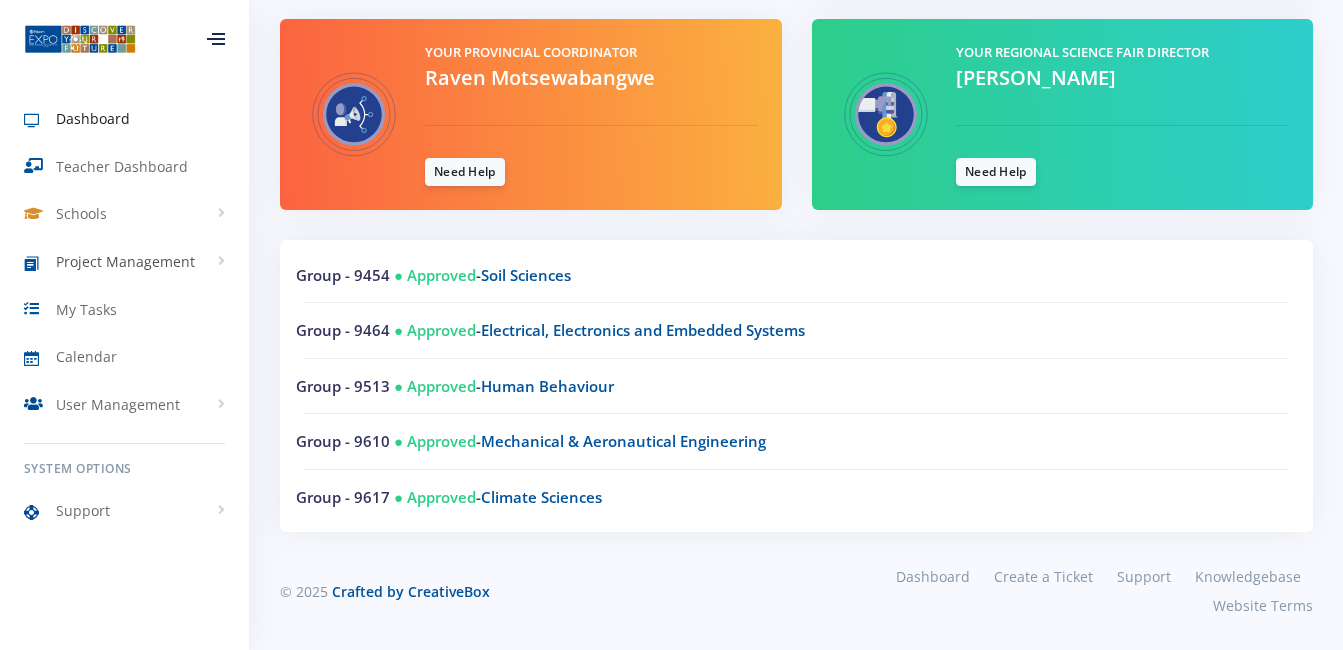 click on "Project Management" at bounding box center [125, 261] 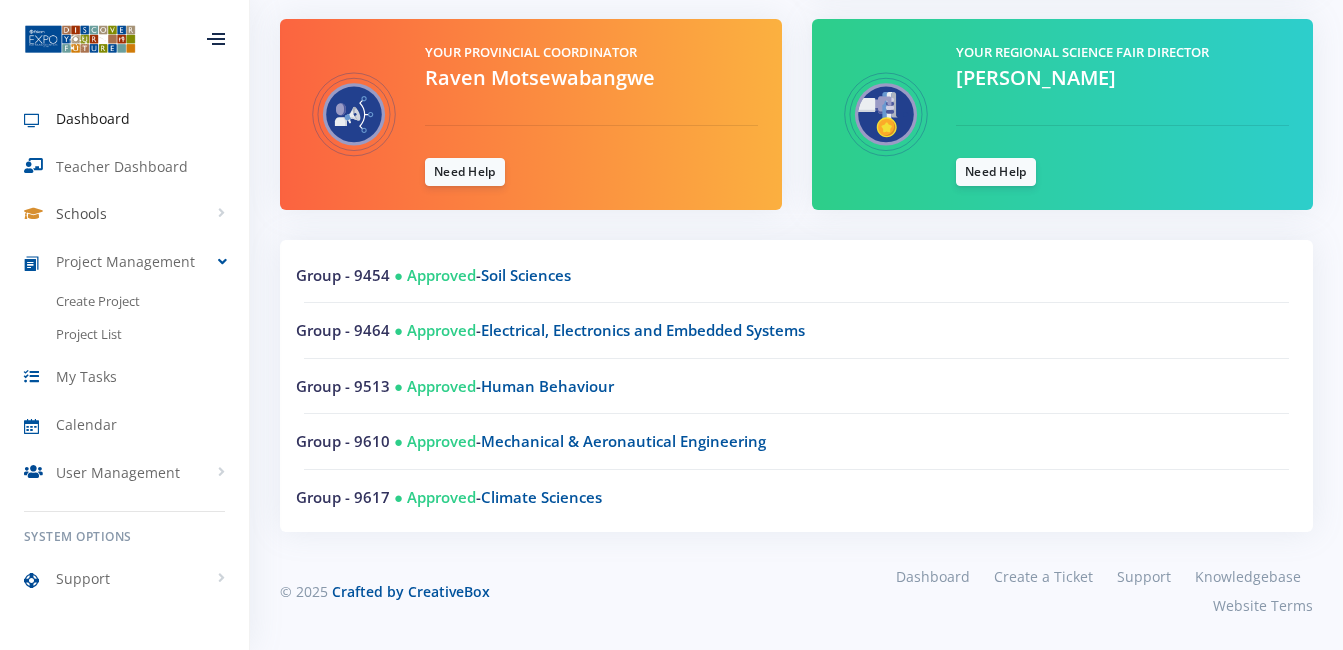 click on "Schools" at bounding box center (81, 213) 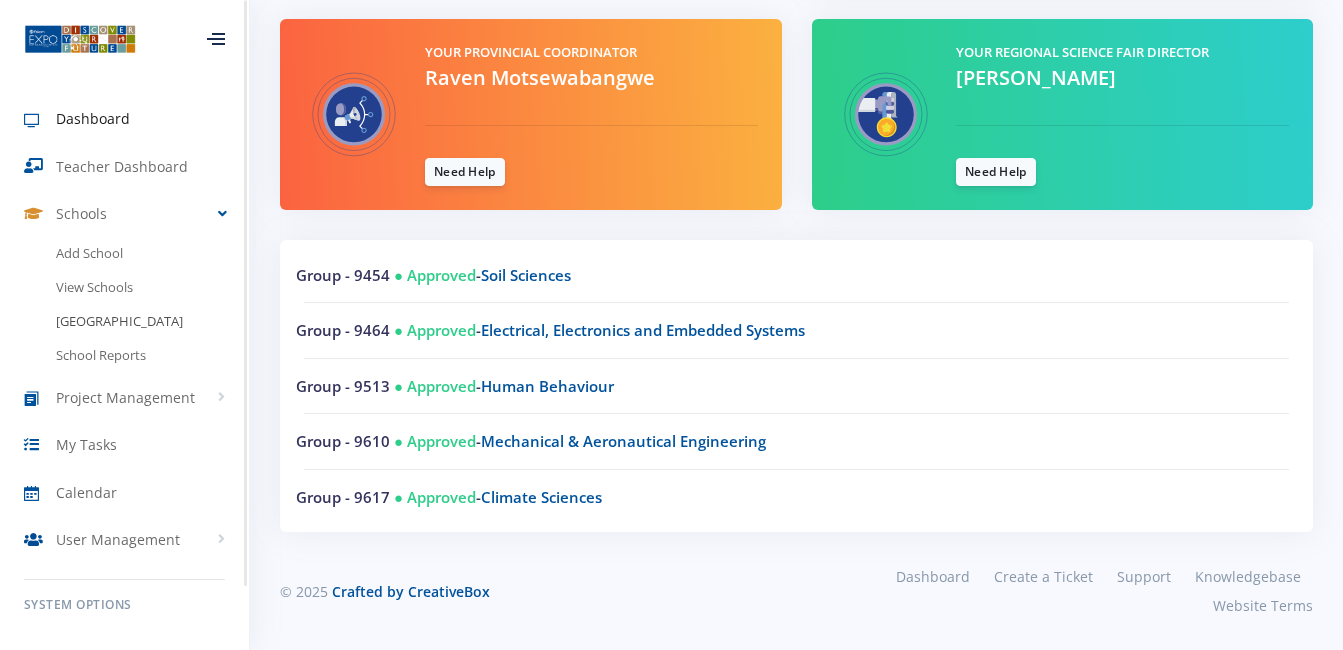 click on "Rebonwe Primary School" at bounding box center [124, 322] 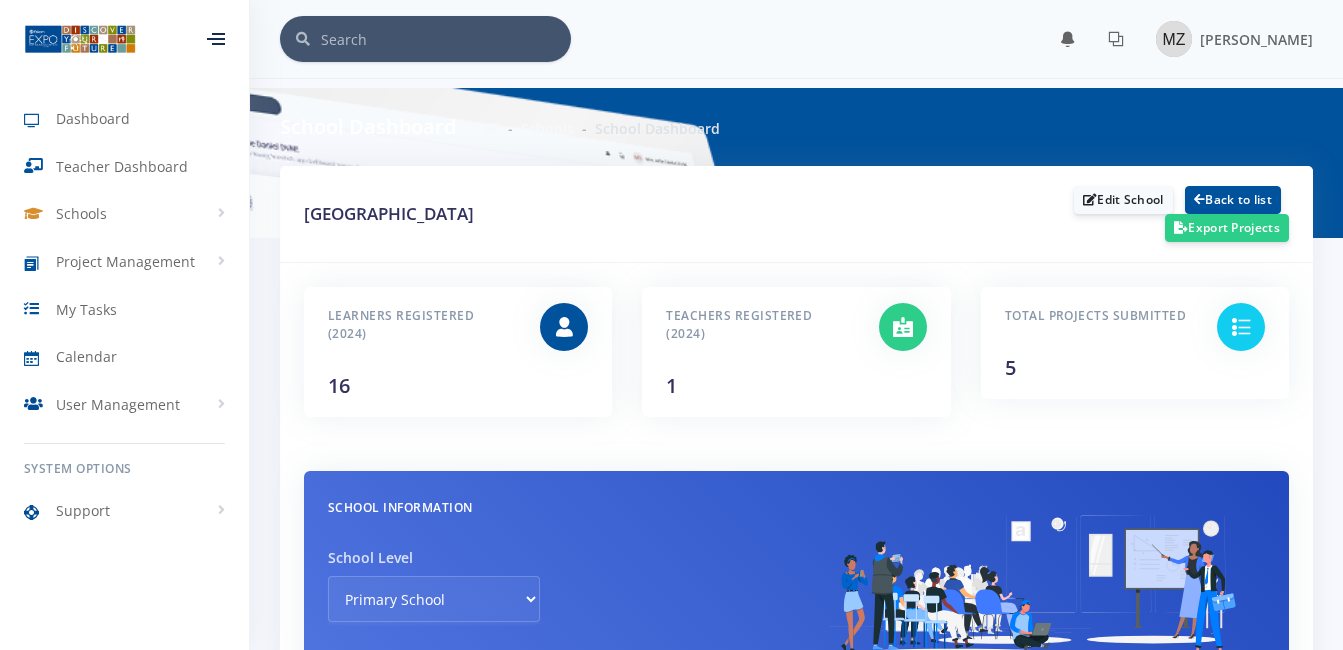 scroll, scrollTop: 0, scrollLeft: 0, axis: both 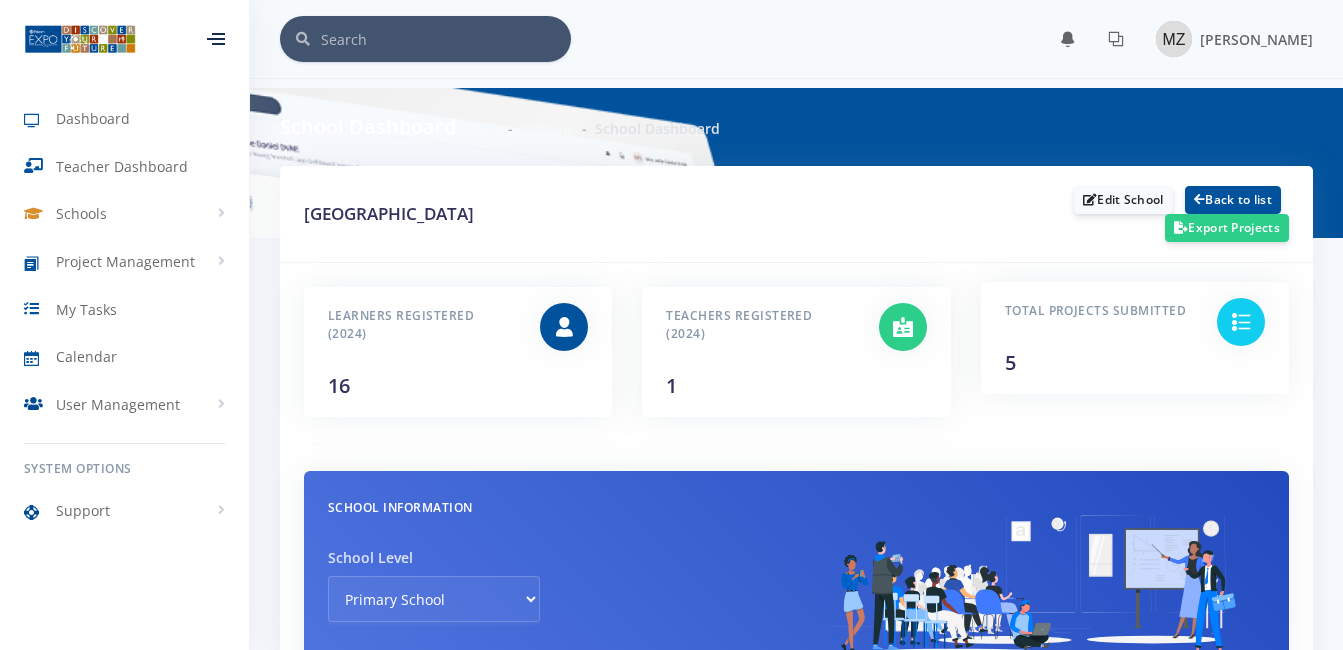 click on "Total Projects Submitted
5" at bounding box center [1096, 338] 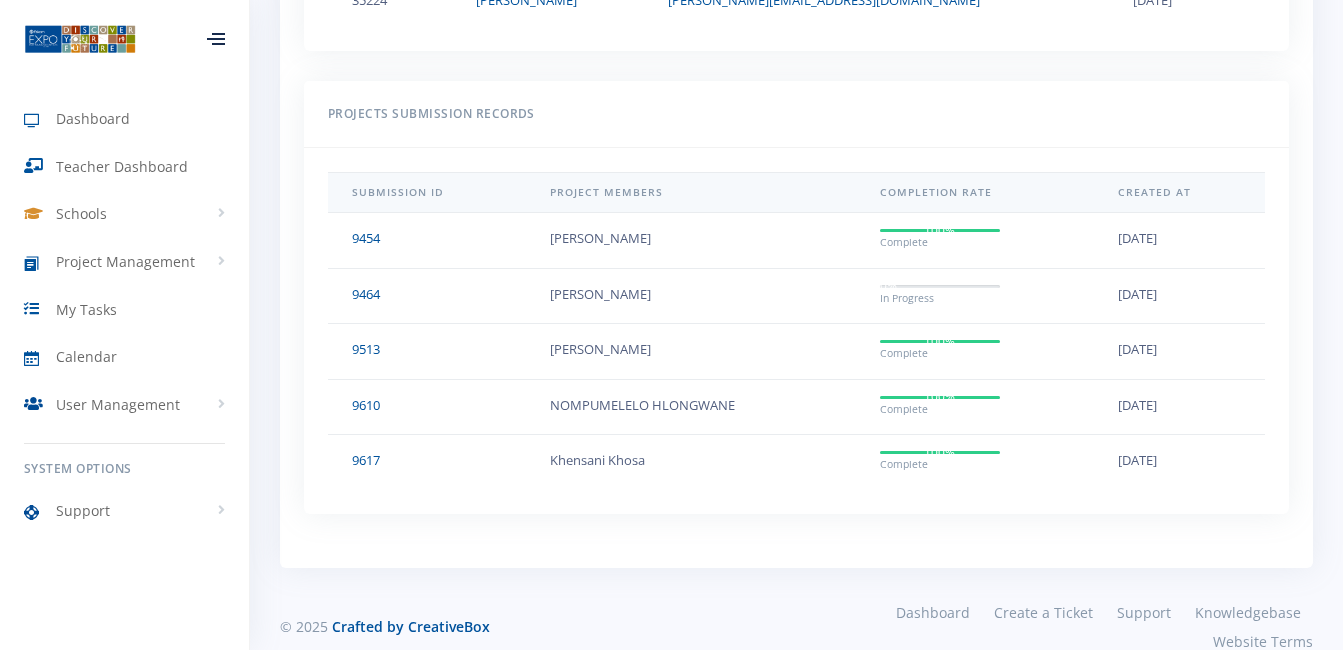 scroll, scrollTop: 2044, scrollLeft: 0, axis: vertical 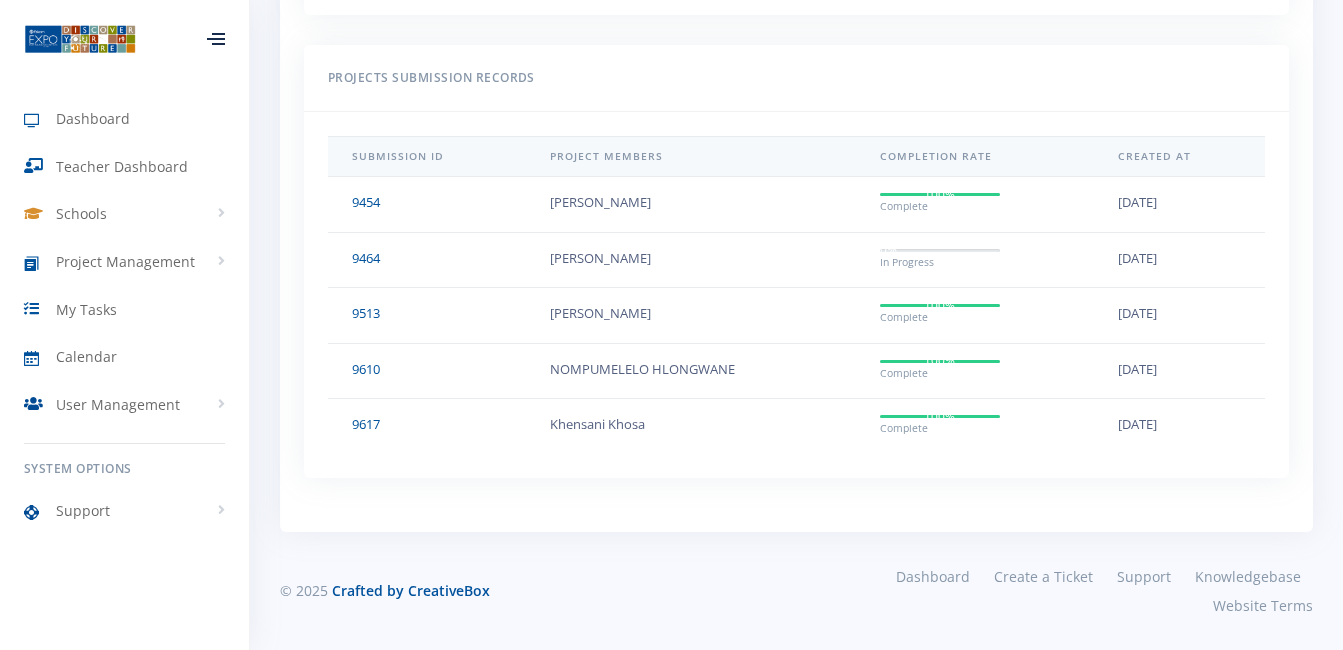 click on "0%
In Progress" at bounding box center (934, -1008) 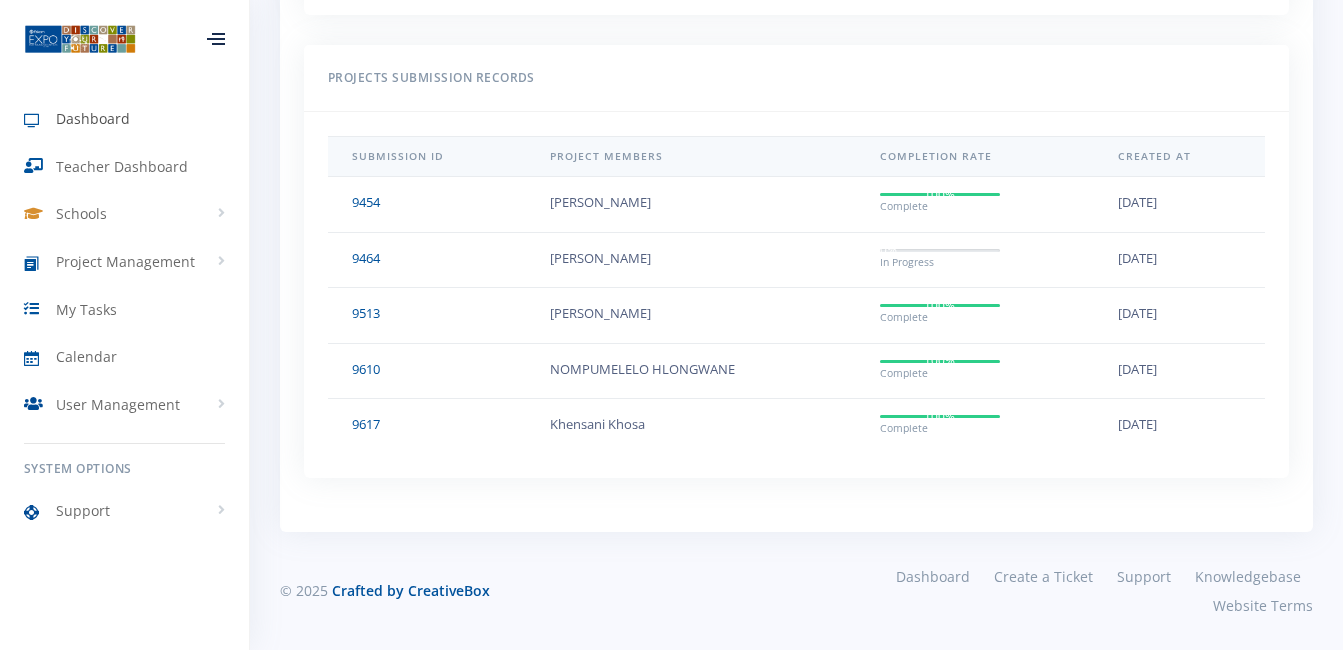 click on "Dashboard" at bounding box center [93, 118] 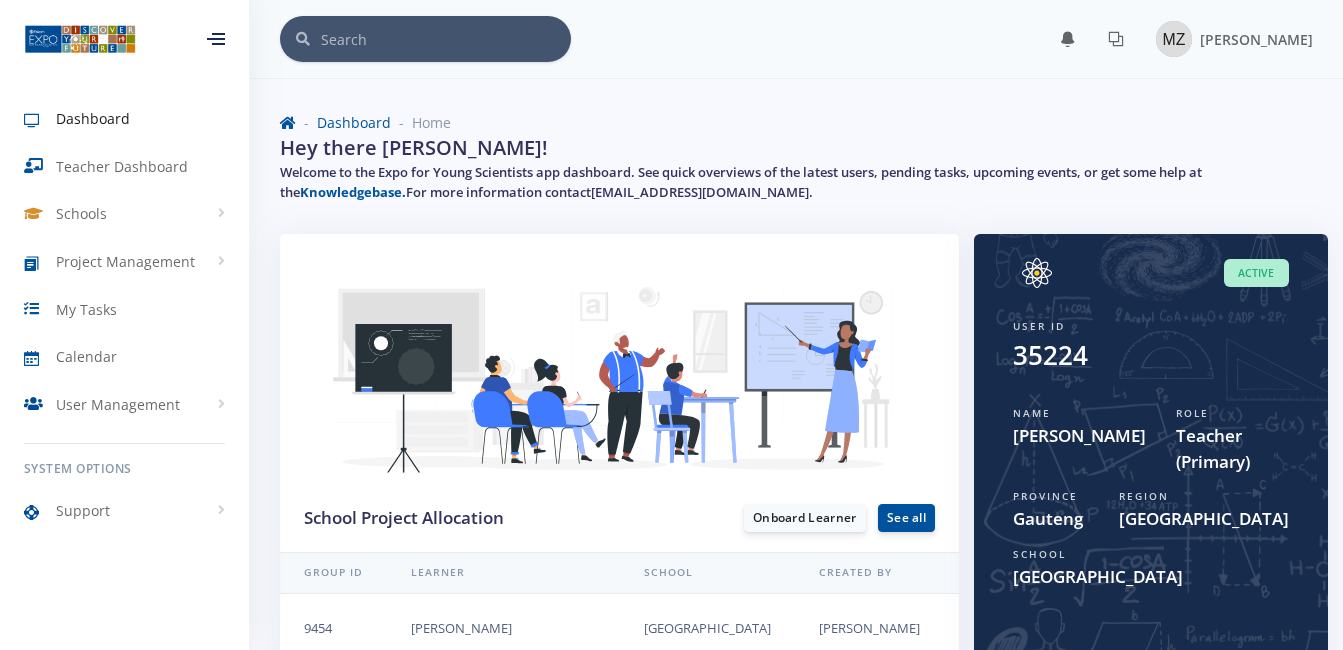 scroll, scrollTop: 0, scrollLeft: 0, axis: both 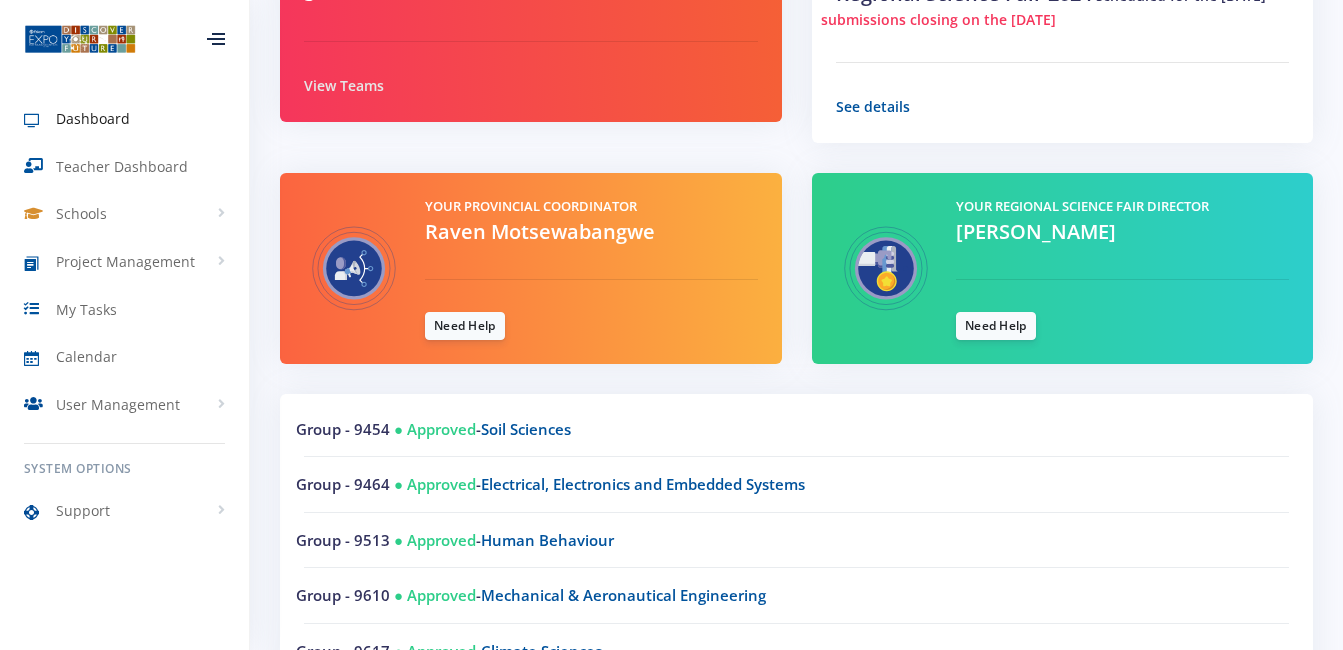 click on "View Teams" at bounding box center [344, 85] 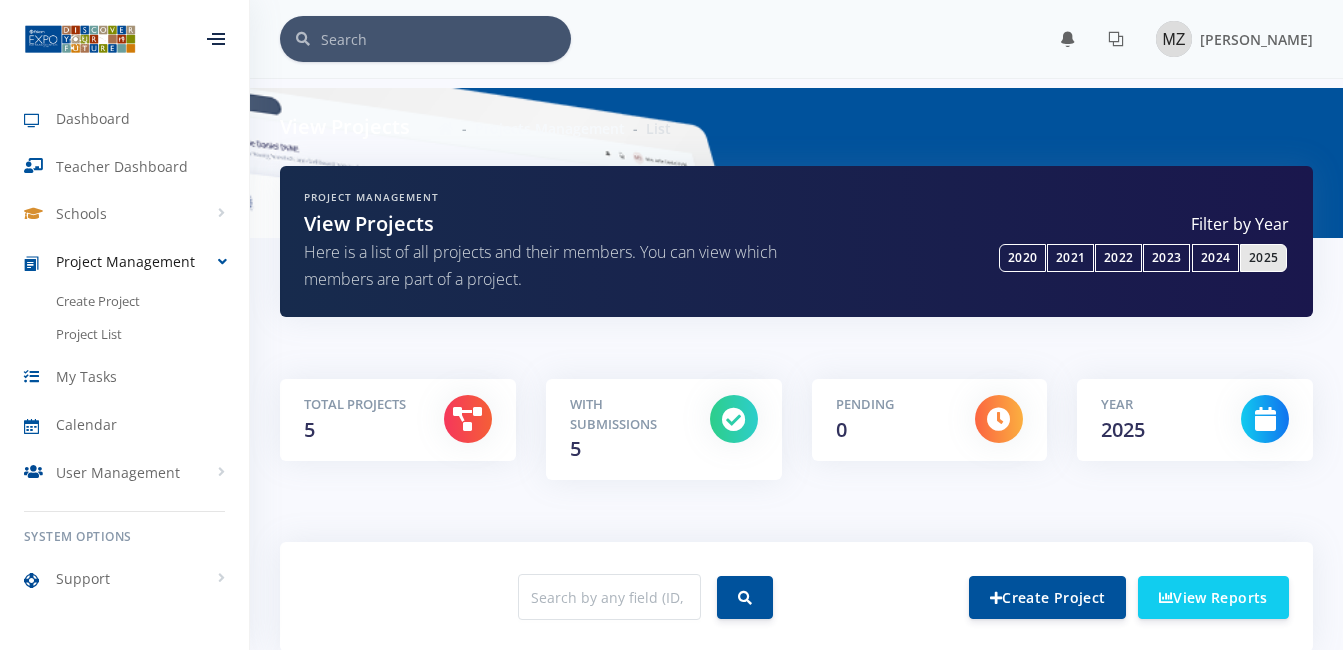 scroll, scrollTop: 0, scrollLeft: 0, axis: both 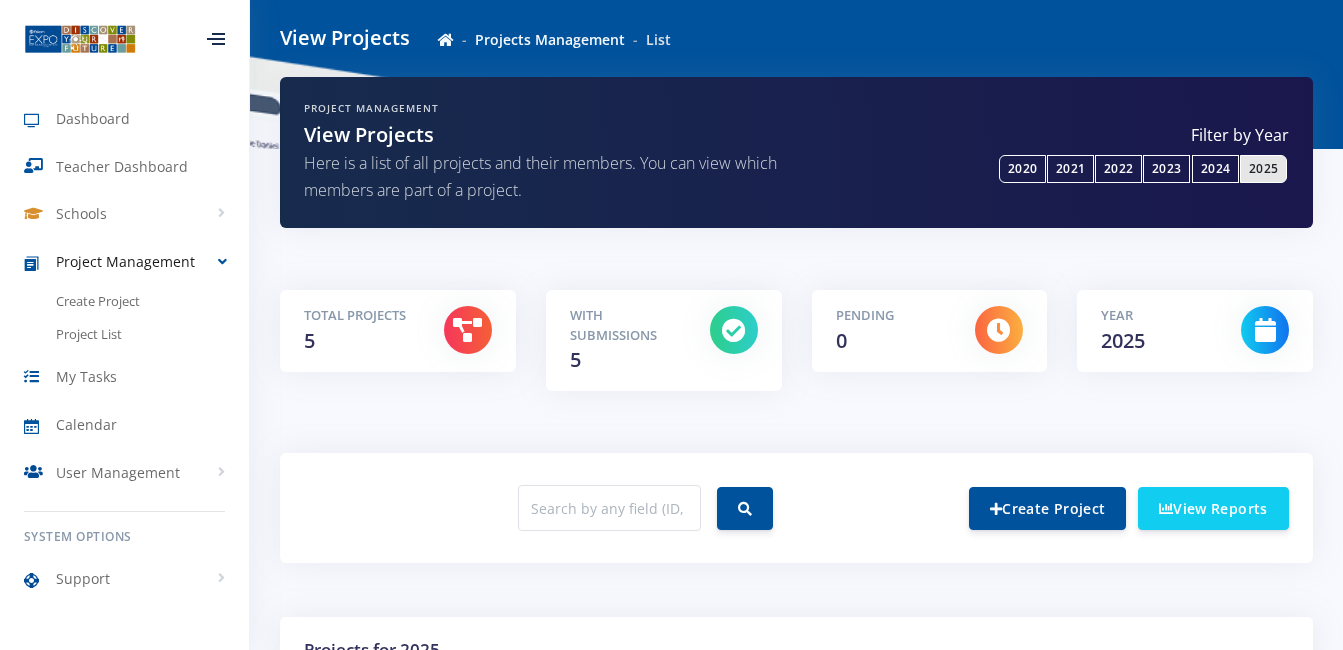 click at bounding box center (734, 330) 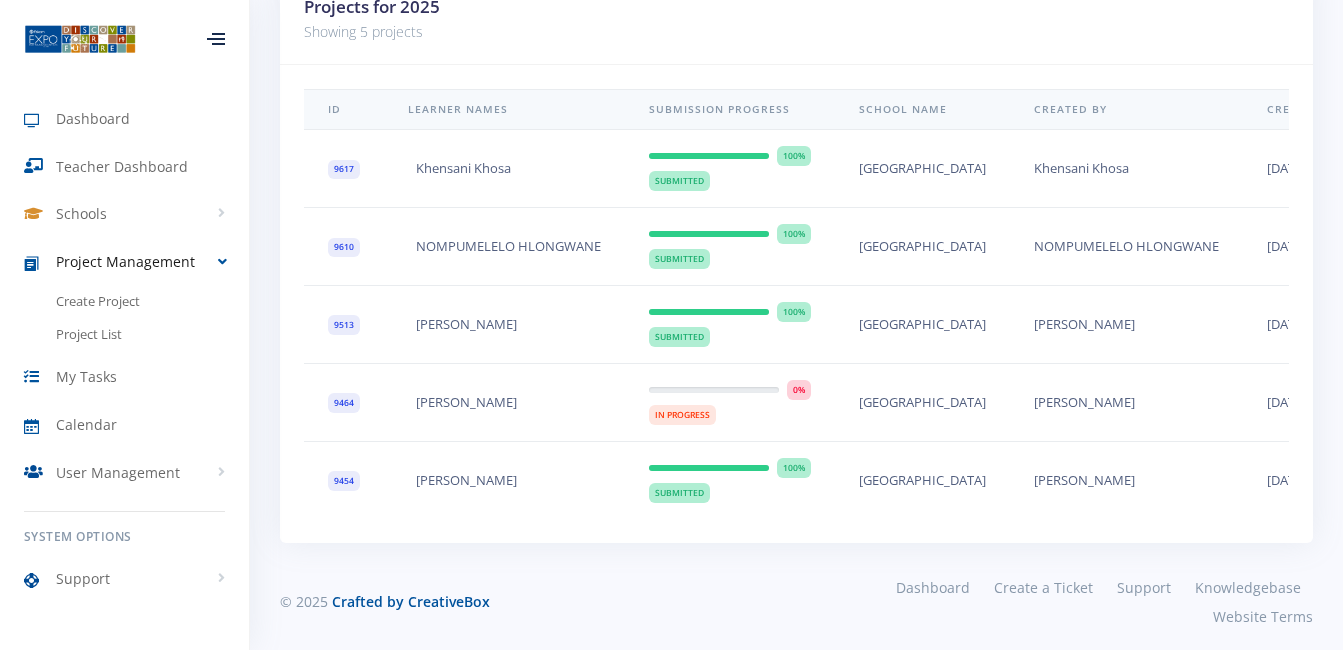 scroll, scrollTop: 751, scrollLeft: 0, axis: vertical 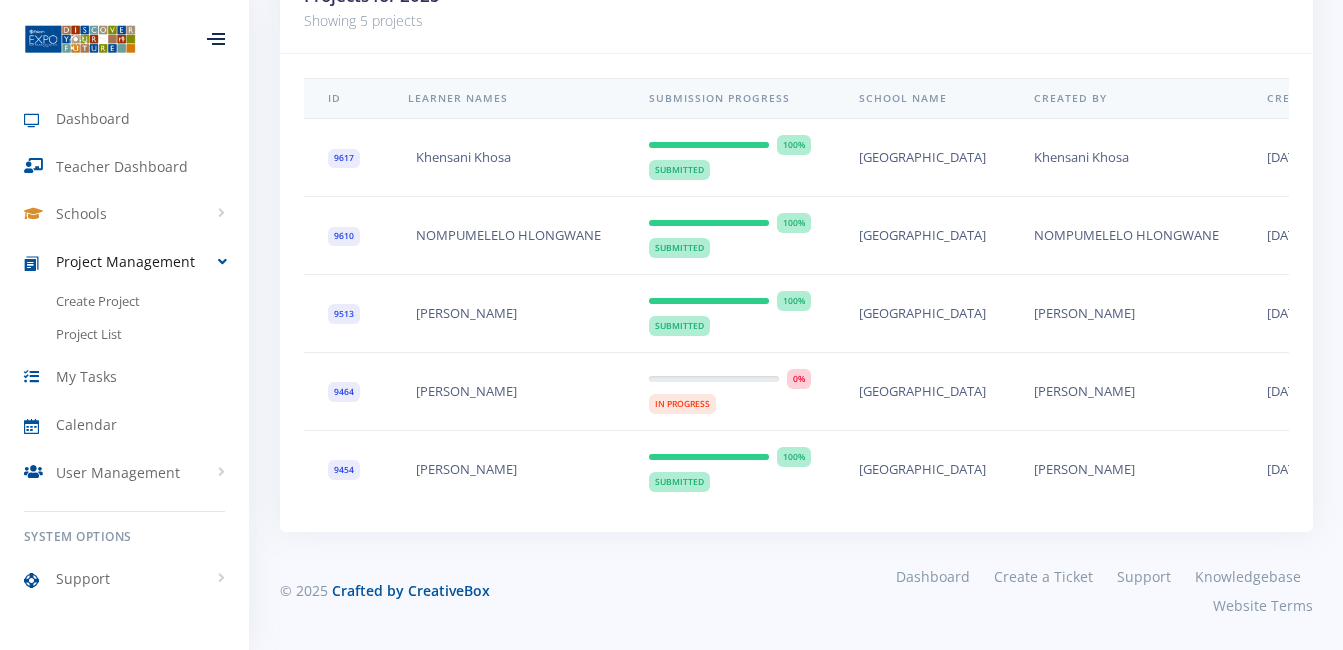 click on "In Progress" at bounding box center [682, 404] 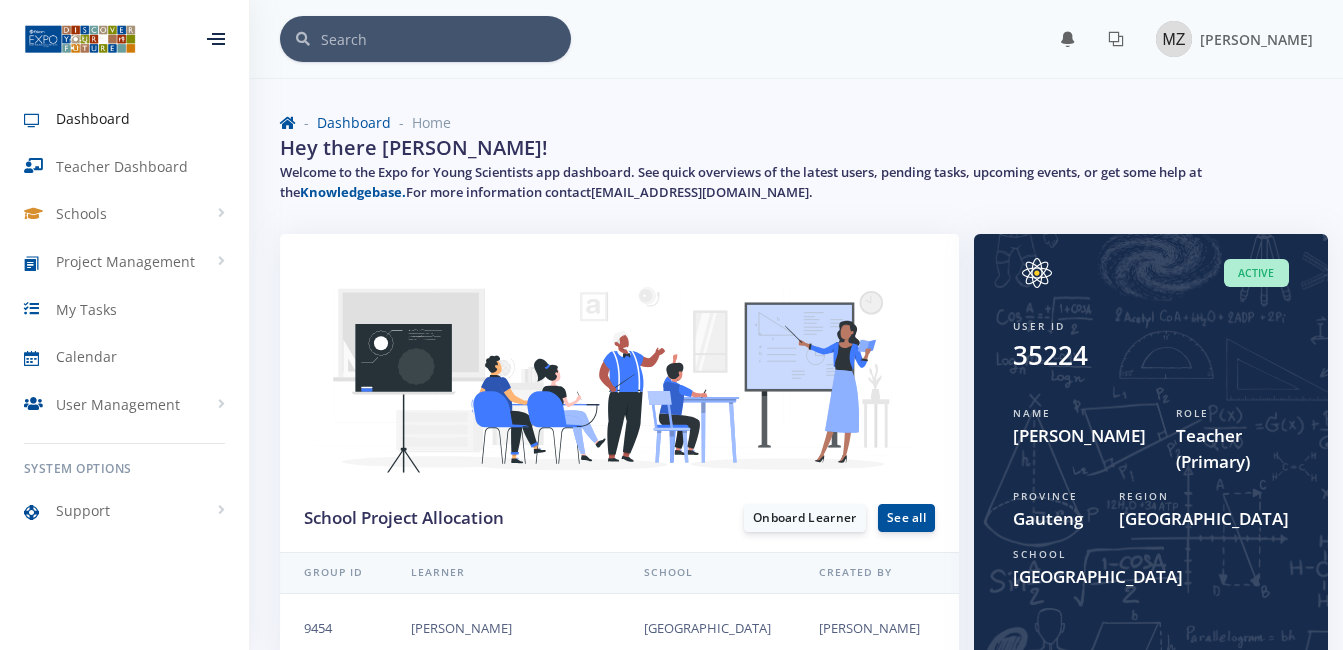 scroll, scrollTop: 0, scrollLeft: 0, axis: both 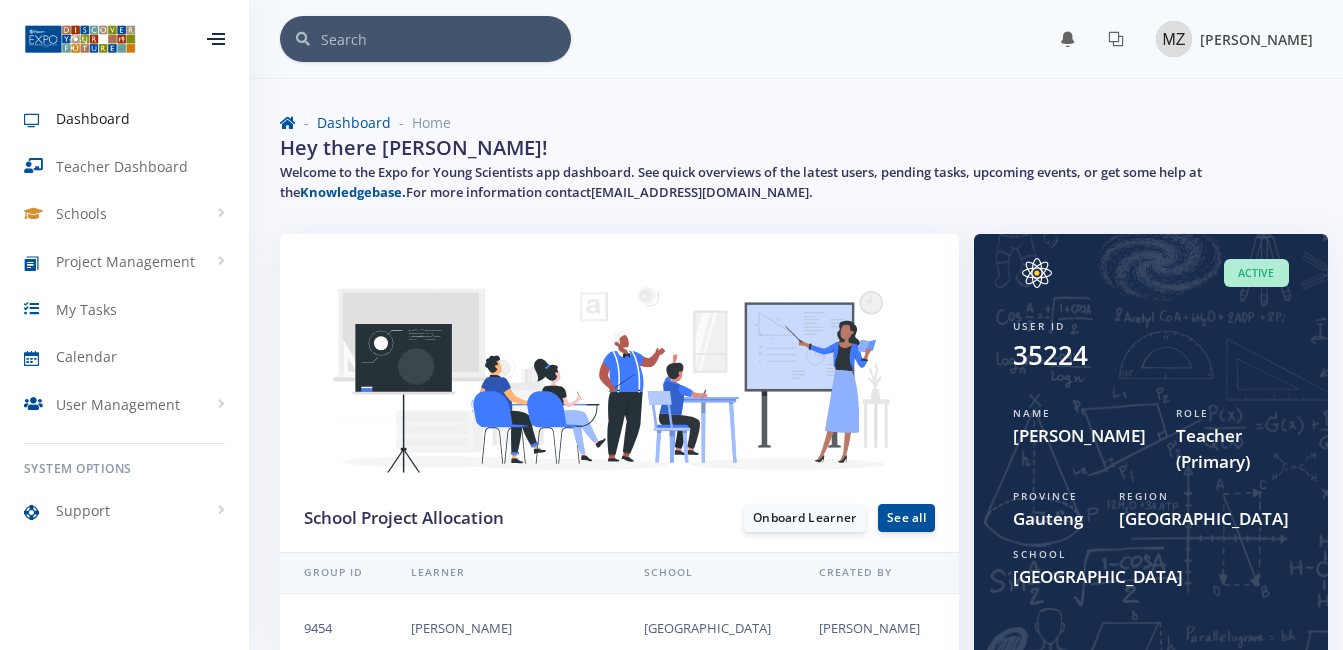 click on "[PERSON_NAME]" at bounding box center (1234, 39) 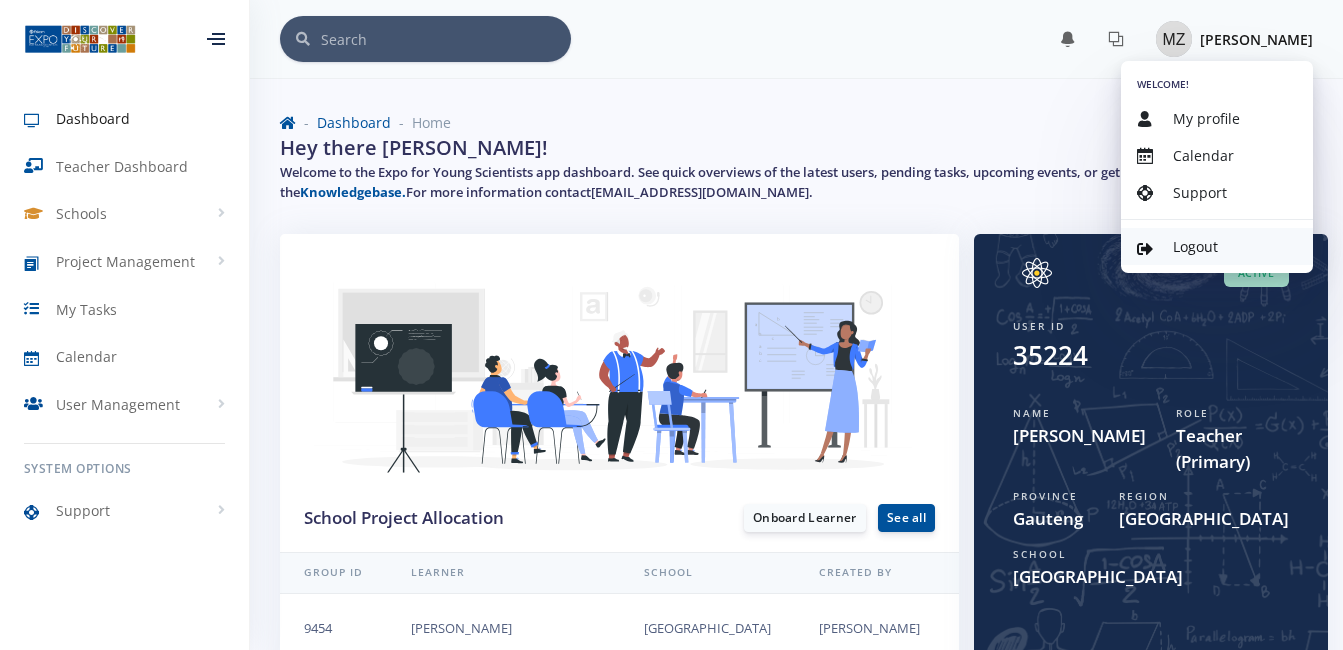 click on "Logout" at bounding box center [1195, 246] 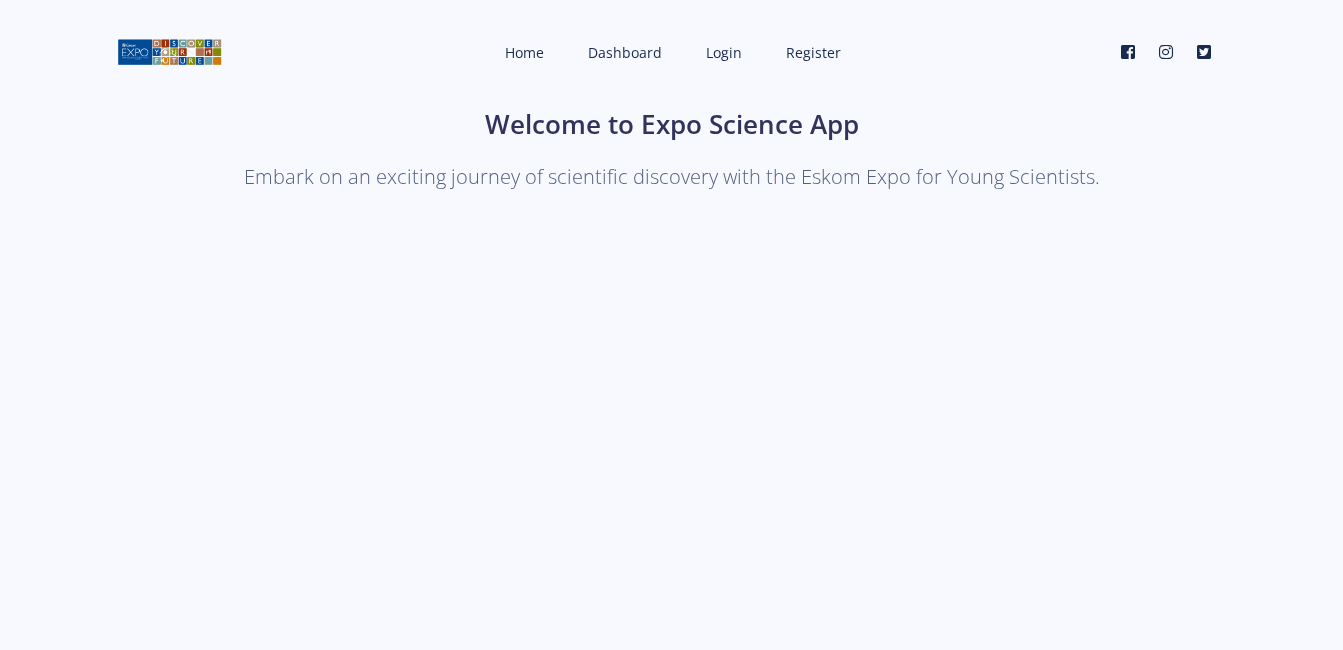 scroll, scrollTop: 0, scrollLeft: 0, axis: both 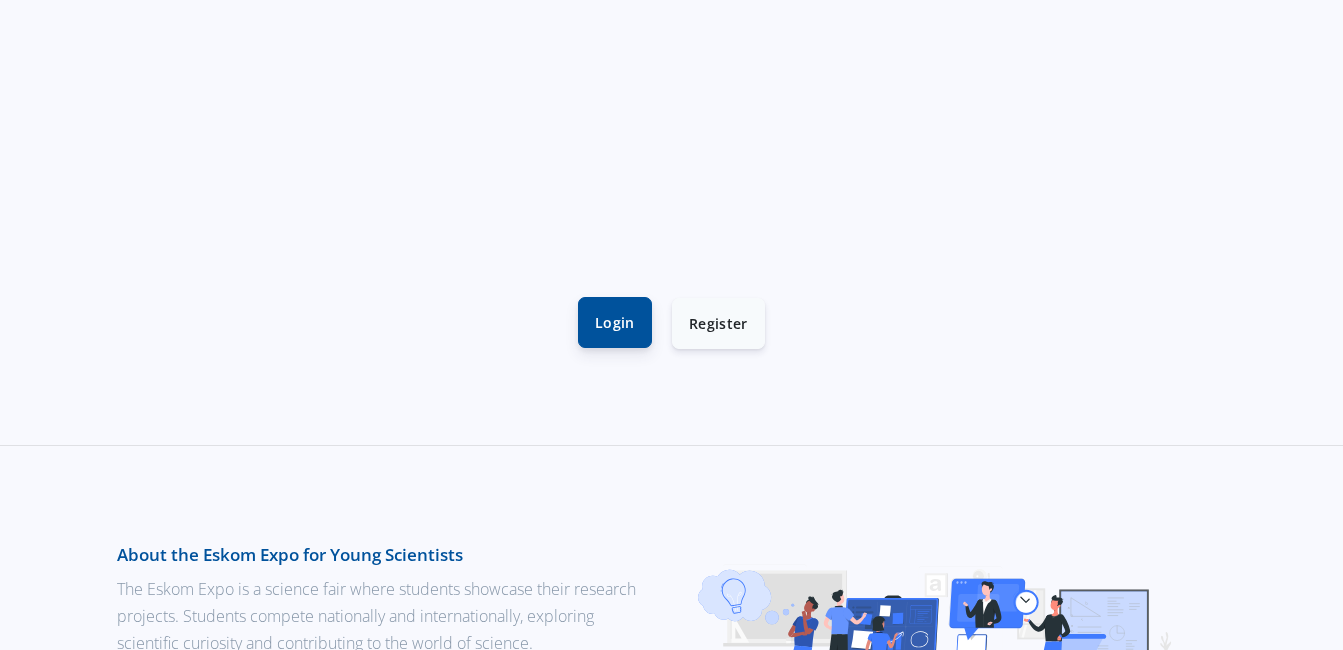 click on "Login" at bounding box center (615, 322) 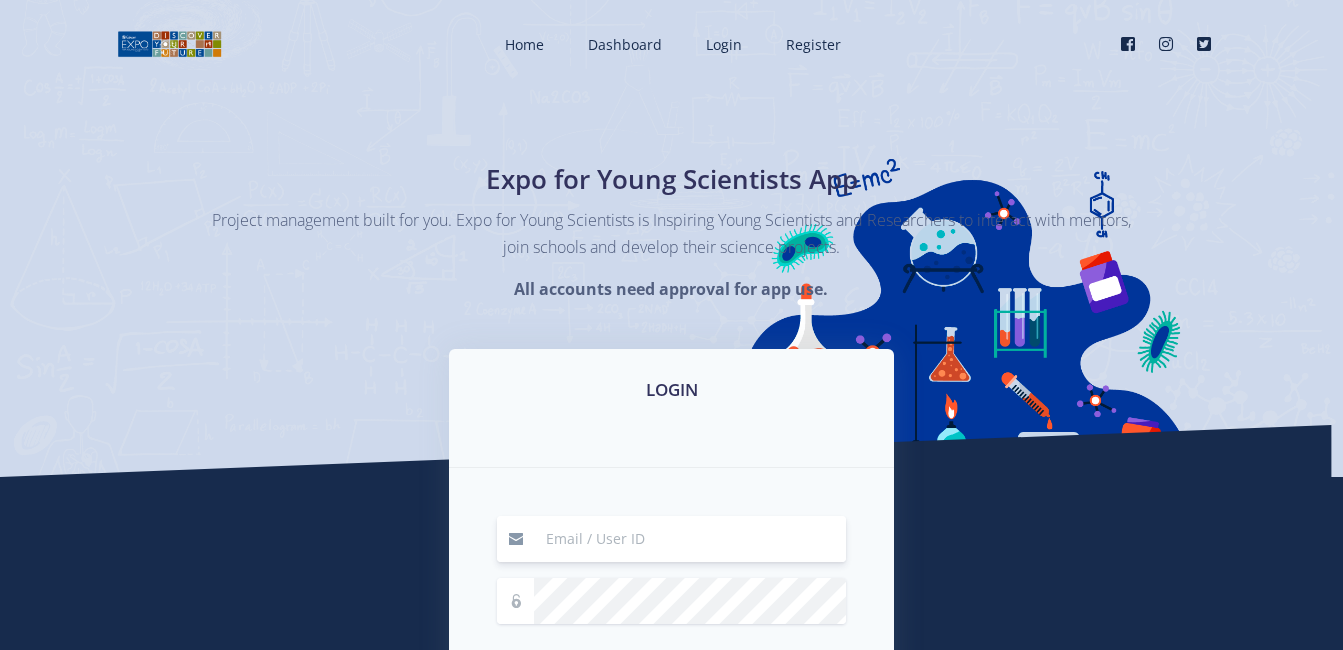 scroll, scrollTop: 0, scrollLeft: 0, axis: both 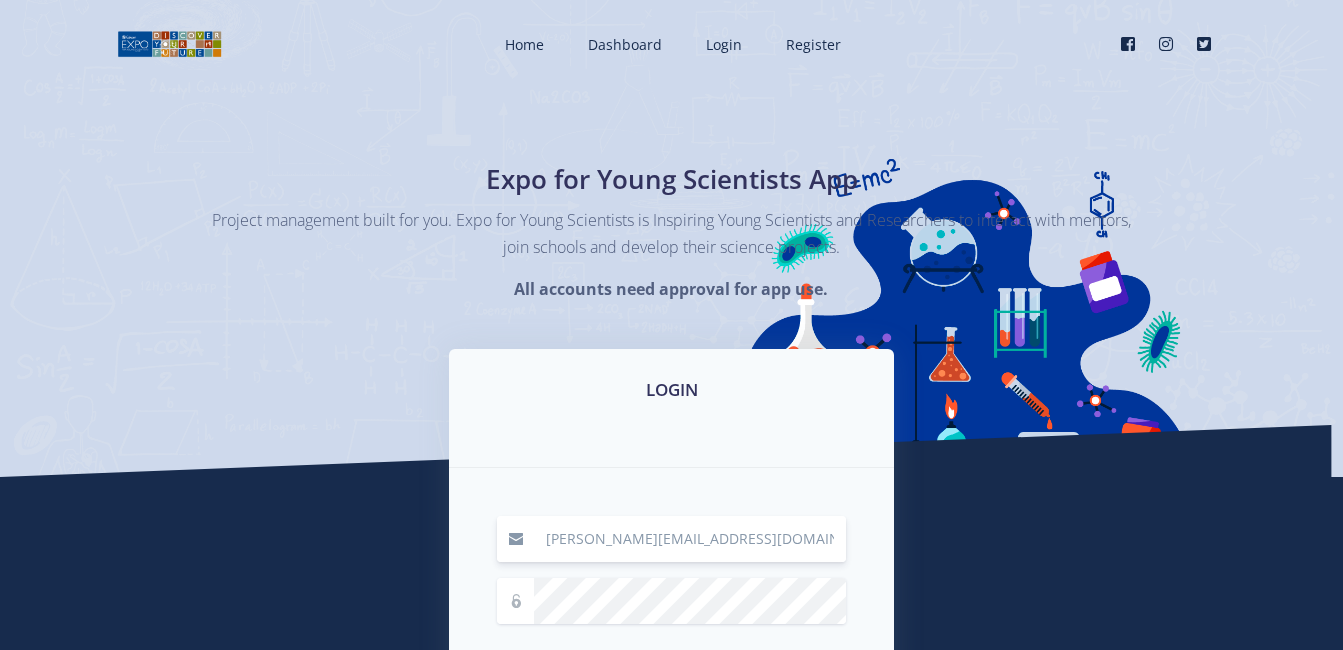 click on "[PERSON_NAME][EMAIL_ADDRESS][DOMAIN_NAME]" at bounding box center (690, 539) 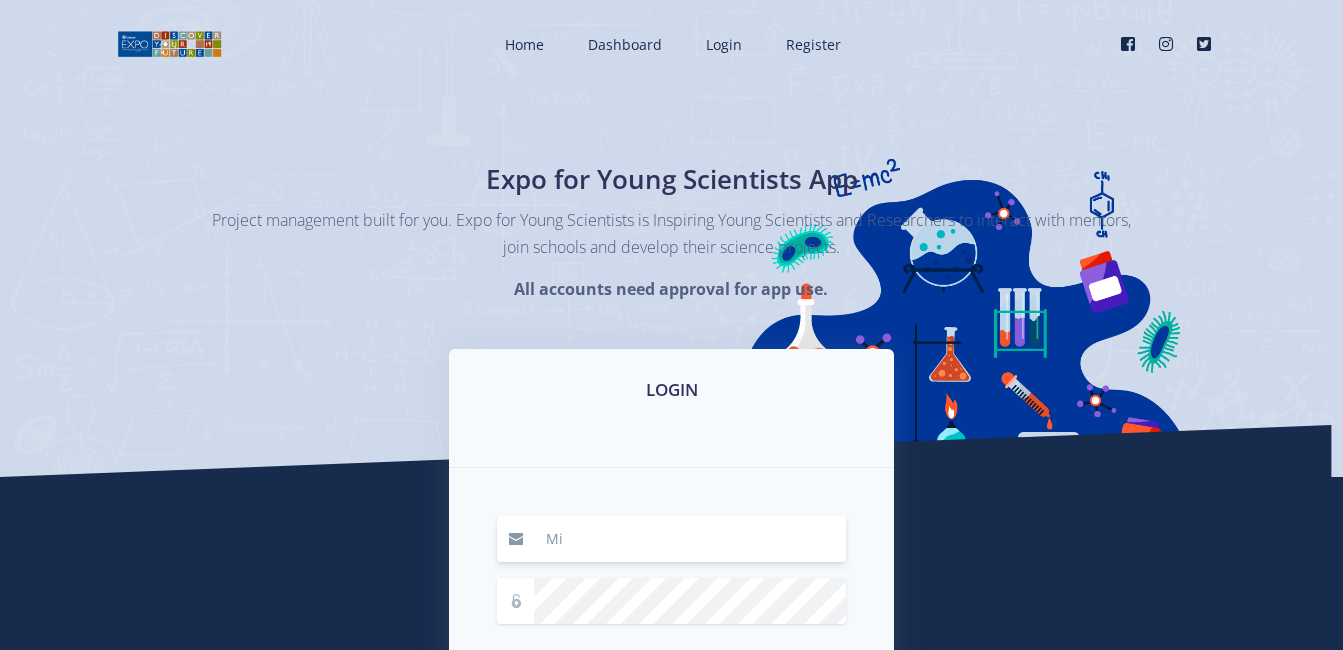type on "M" 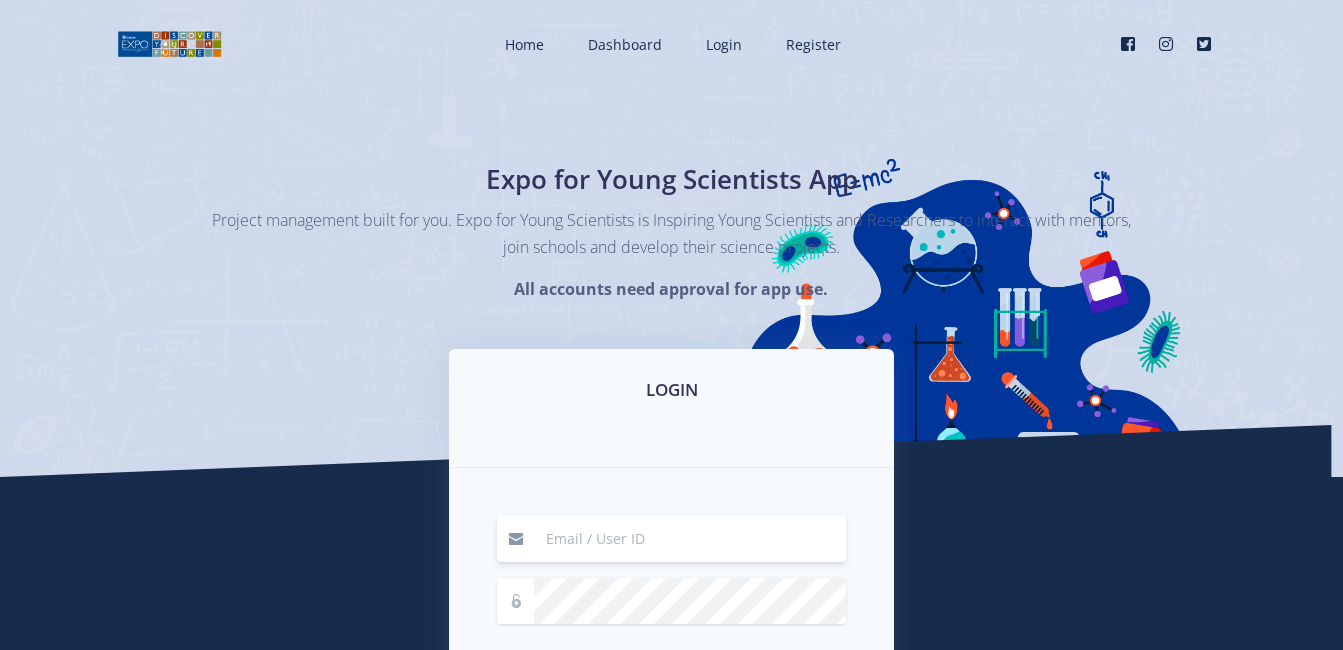 type on "[EMAIL_ADDRESS][DOMAIN_NAME]" 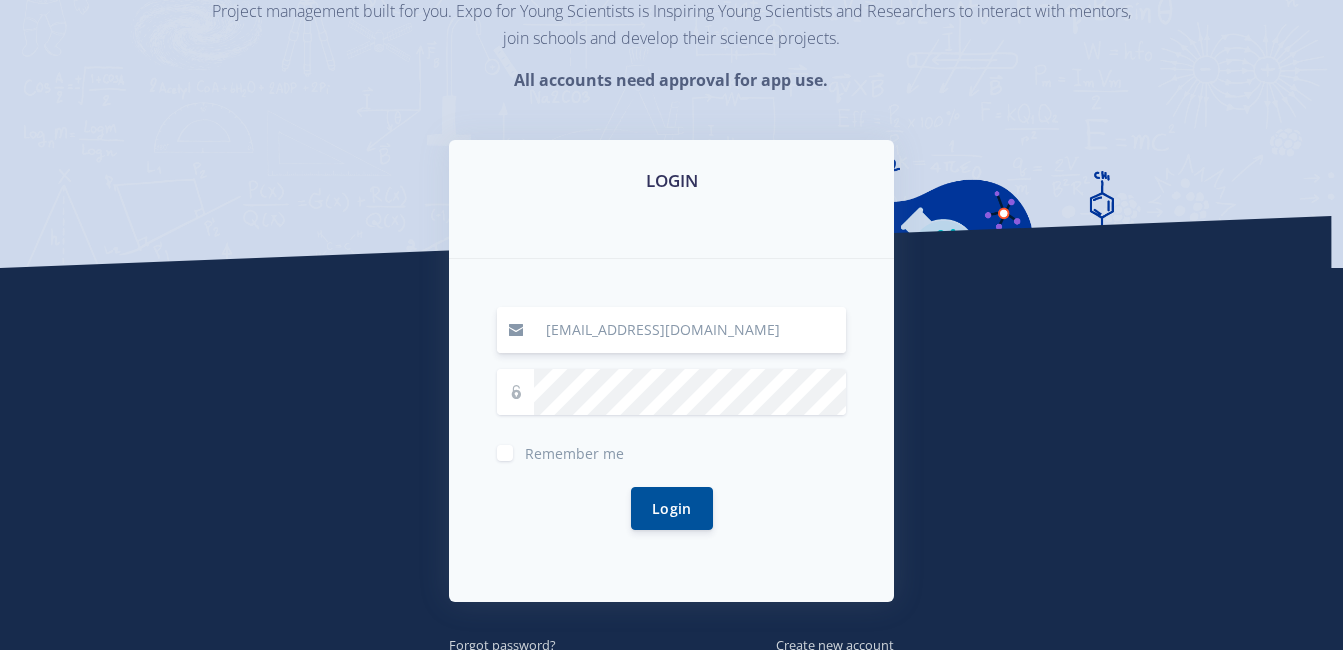 scroll, scrollTop: 270, scrollLeft: 0, axis: vertical 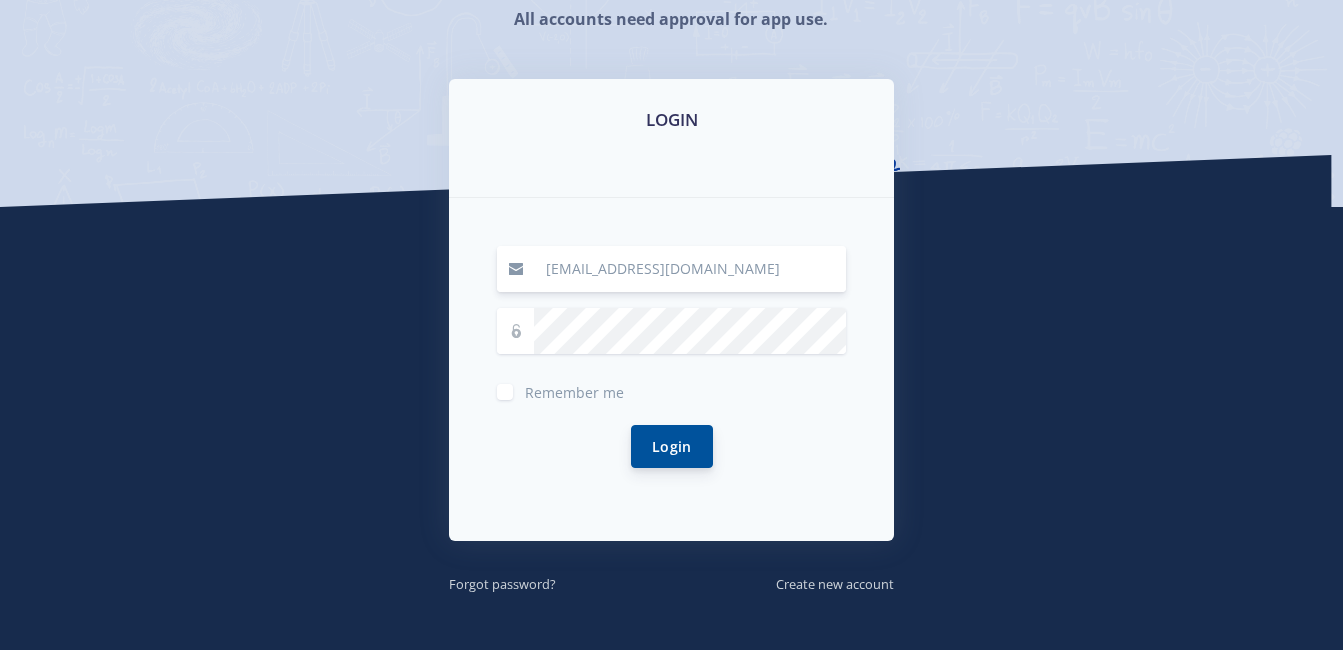 click on "Login" at bounding box center [672, 446] 